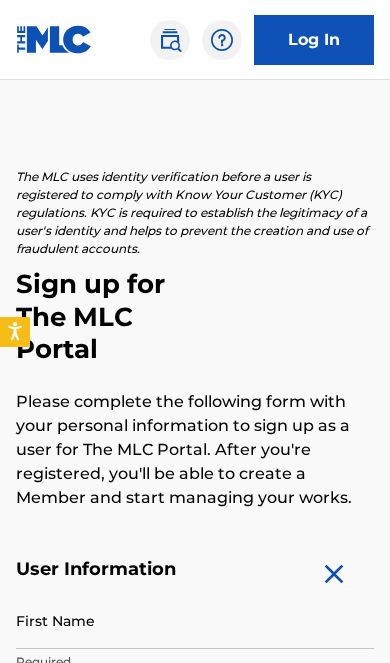 scroll, scrollTop: 238, scrollLeft: 0, axis: vertical 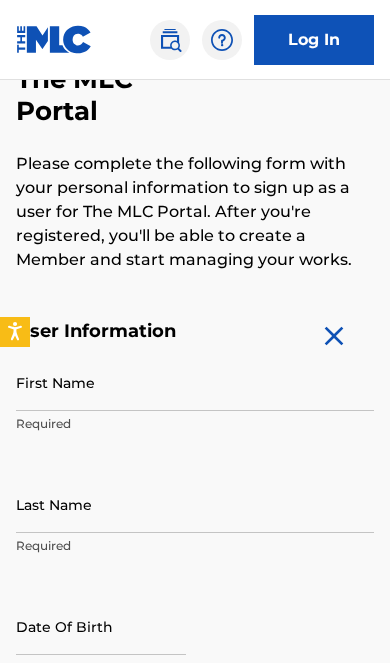 click on "First Name" at bounding box center (195, 382) 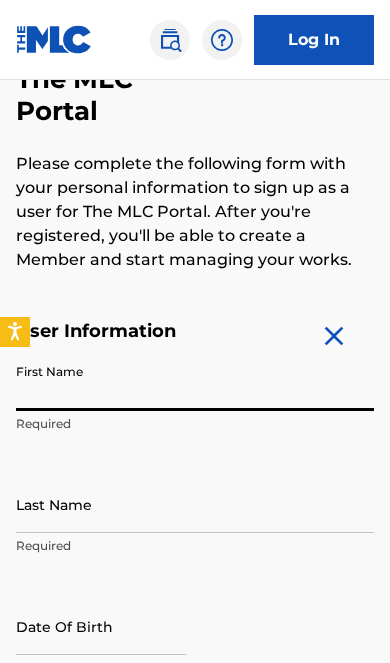 scroll, scrollTop: 237, scrollLeft: 0, axis: vertical 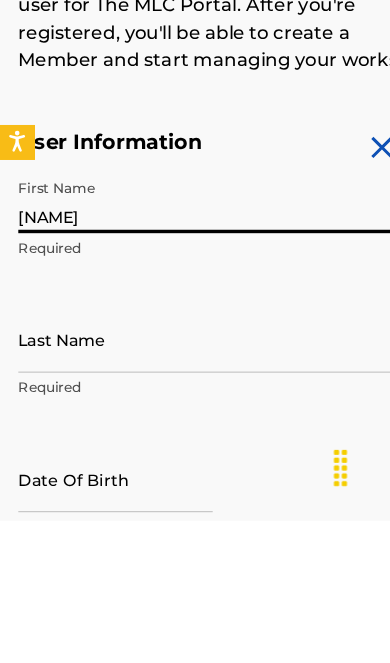 type on "[NAME]" 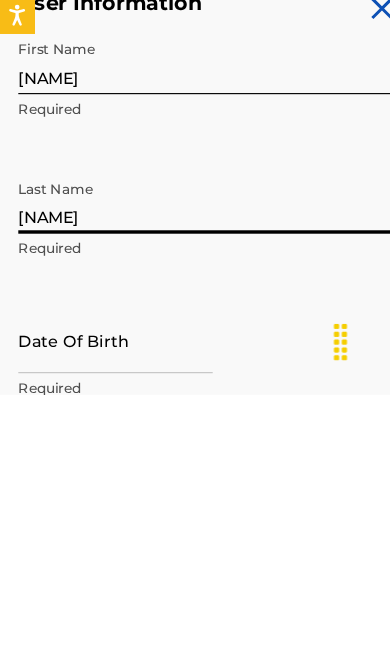 type on "[NAME]" 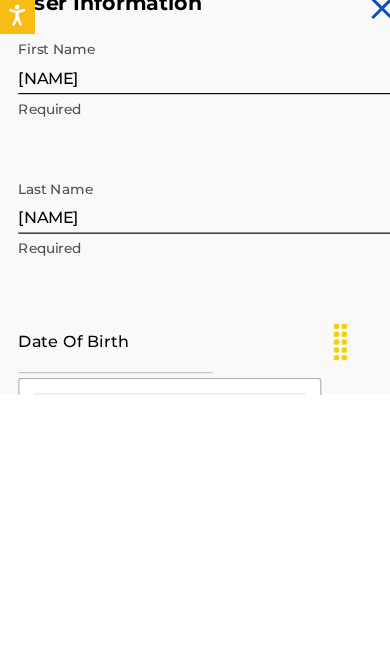 scroll, scrollTop: 371, scrollLeft: 0, axis: vertical 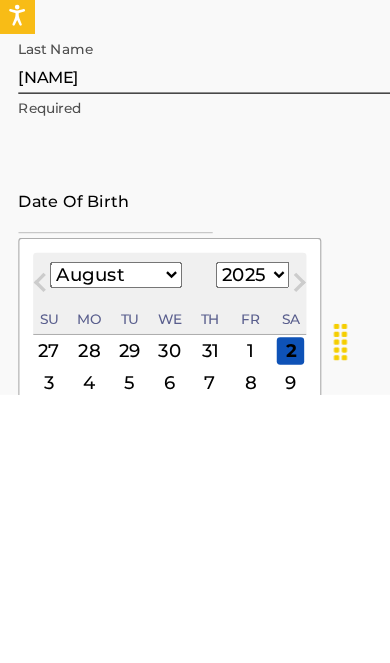 type on "04/19/1988" 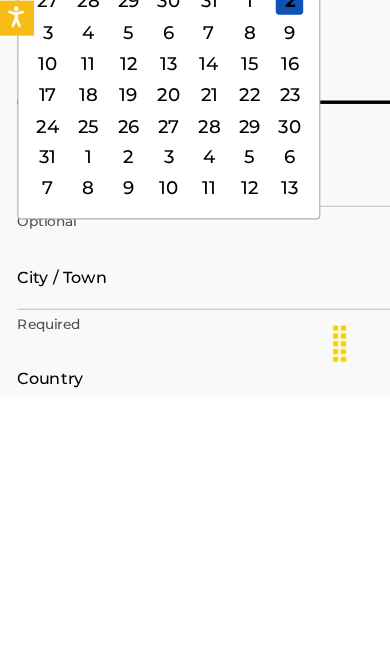 click on "City / Town" at bounding box center (195, 558) 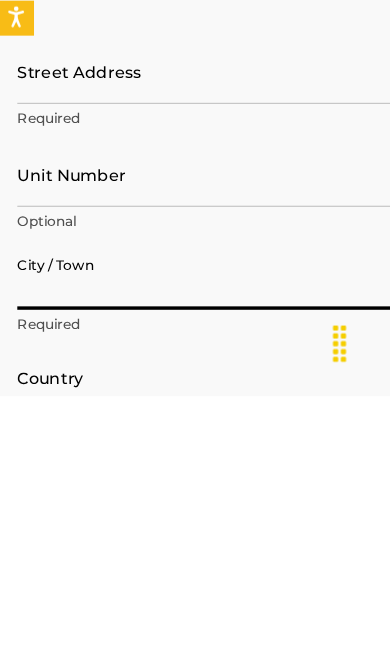 scroll, scrollTop: 743, scrollLeft: 0, axis: vertical 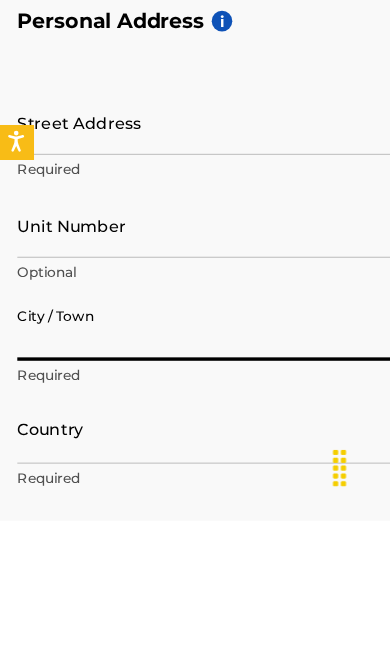 click on "Street Address" at bounding box center (195, 314) 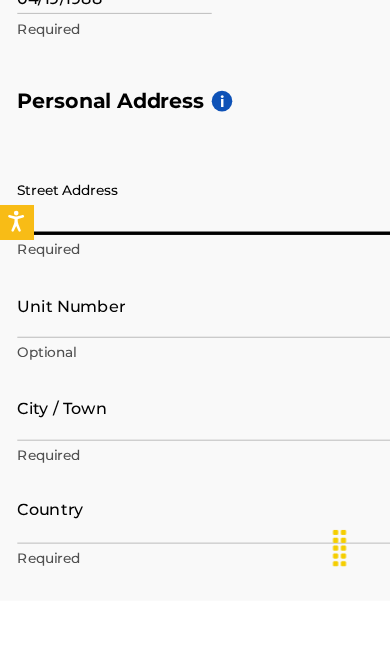 type on "3547 Live Oak Hollw Dr" 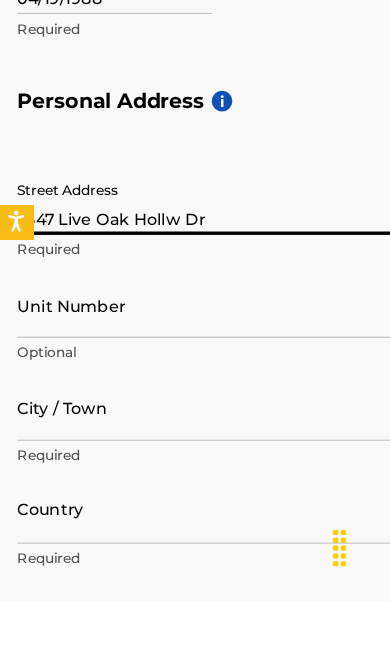 type on "[CITY]" 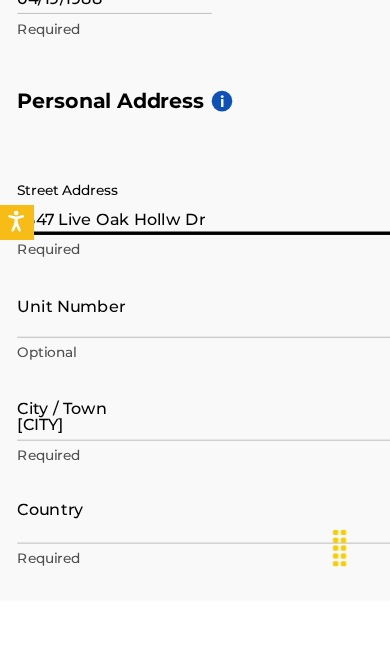 type on "[COUNTRY]" 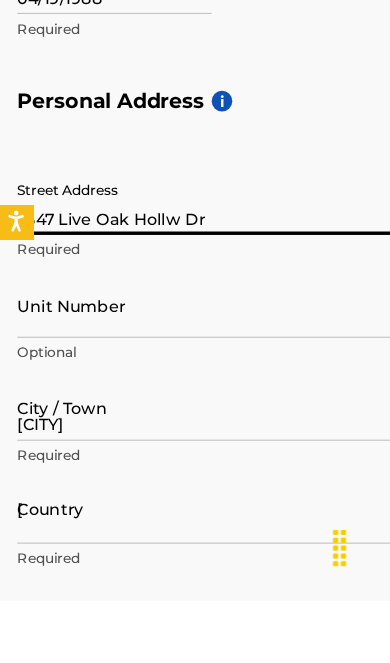 type on "[STATE]" 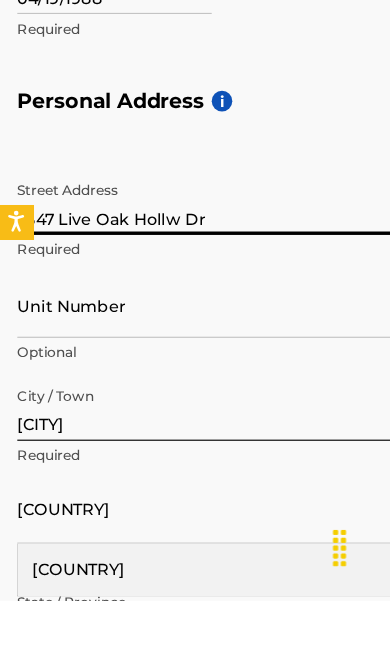 type on "[COUNTRY]" 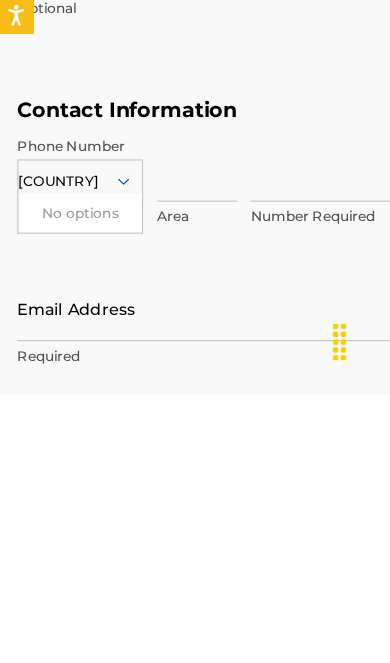 scroll, scrollTop: 1226, scrollLeft: 0, axis: vertical 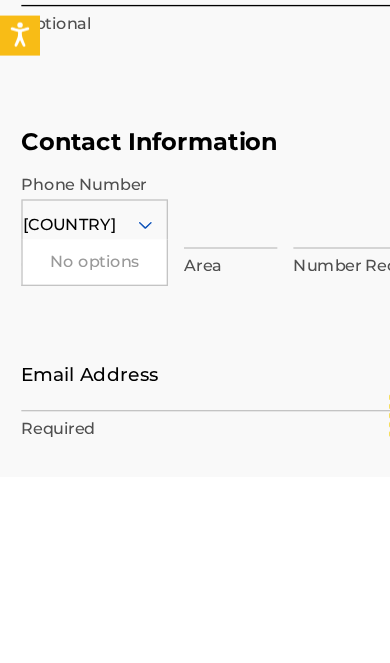 click 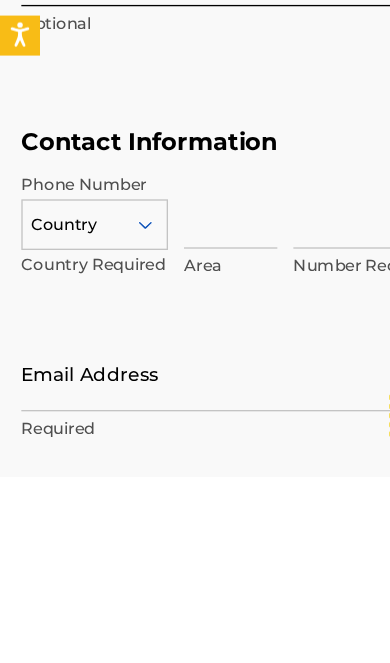 click at bounding box center [173, 463] 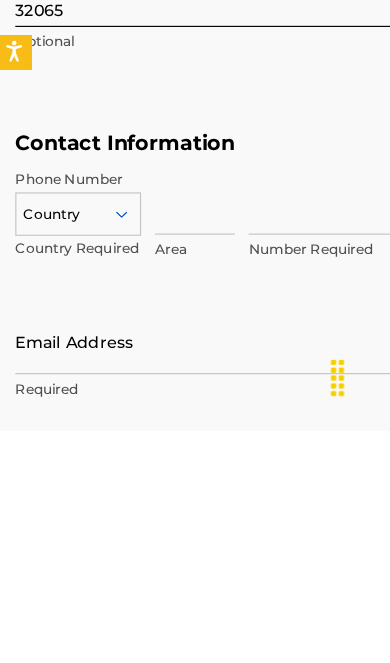type on "9045081574" 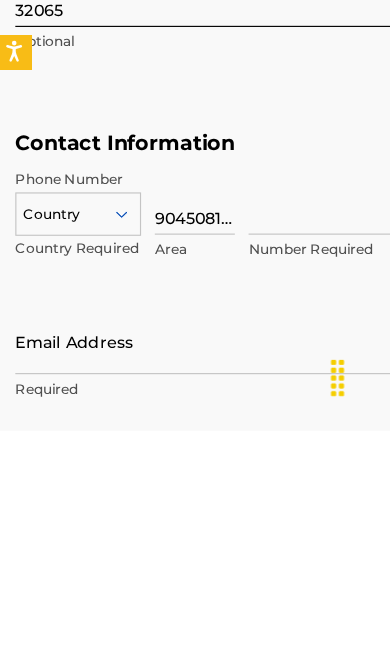 type on "M" 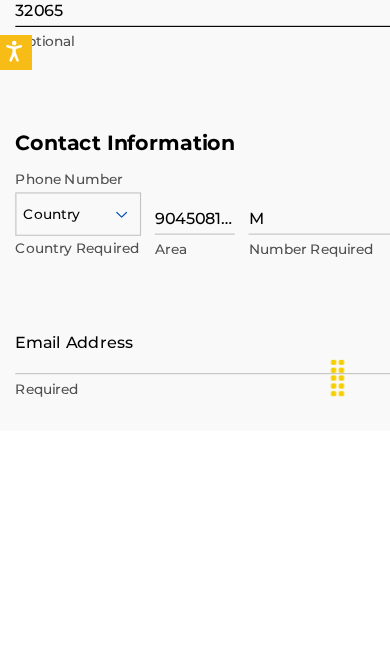 type 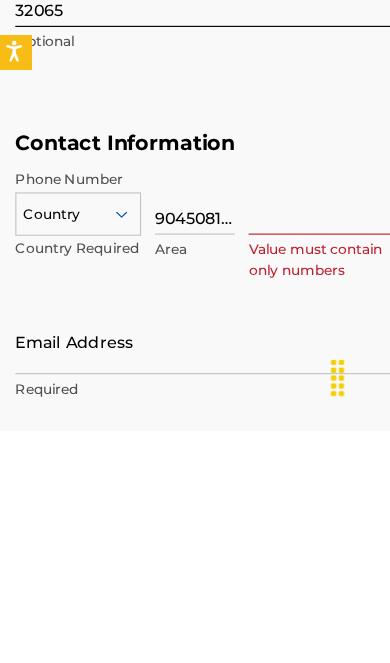 click on "9045081574" at bounding box center [173, 463] 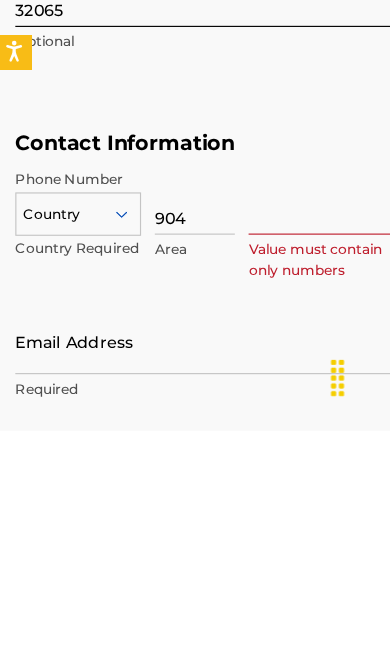 type on "904" 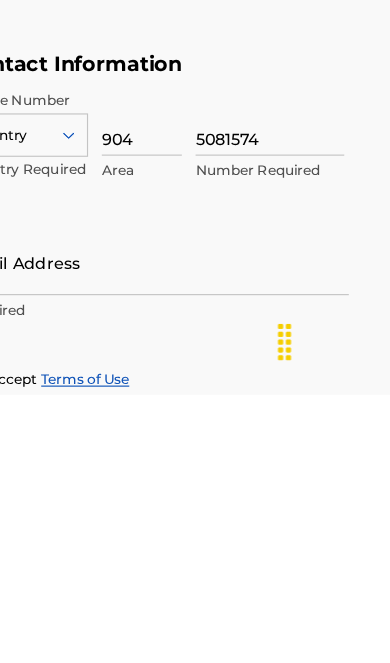 scroll, scrollTop: 1266, scrollLeft: 0, axis: vertical 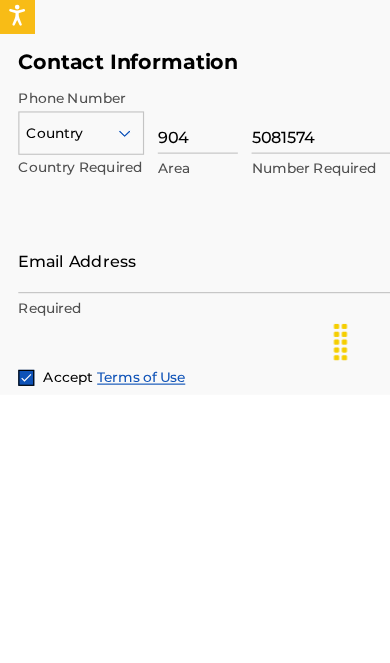 type on "5081574" 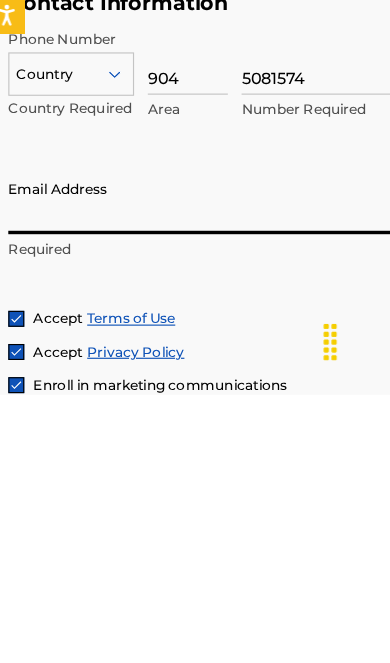 type on "larcellj@example.com" 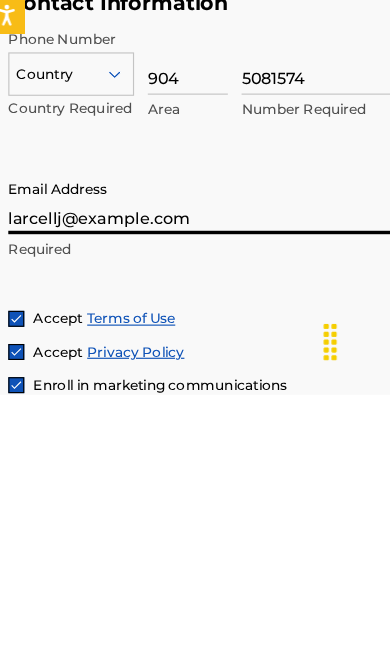 scroll, scrollTop: 1565, scrollLeft: 0, axis: vertical 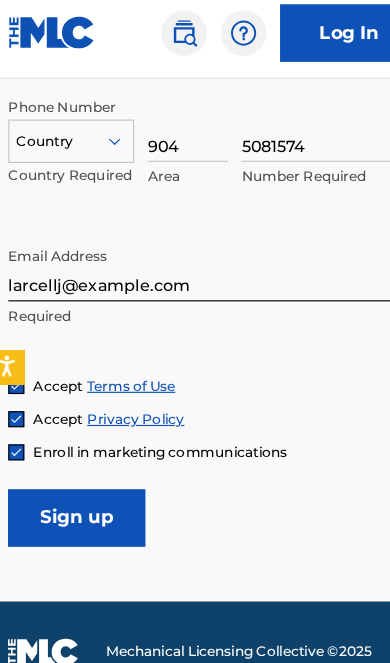 click on "Sign up" at bounding box center [76, 464] 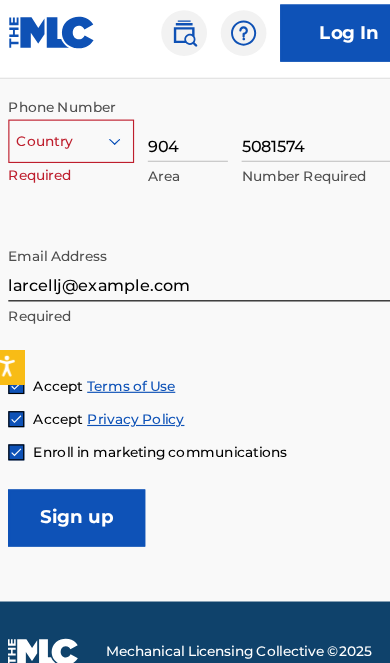 scroll, scrollTop: 1131, scrollLeft: 0, axis: vertical 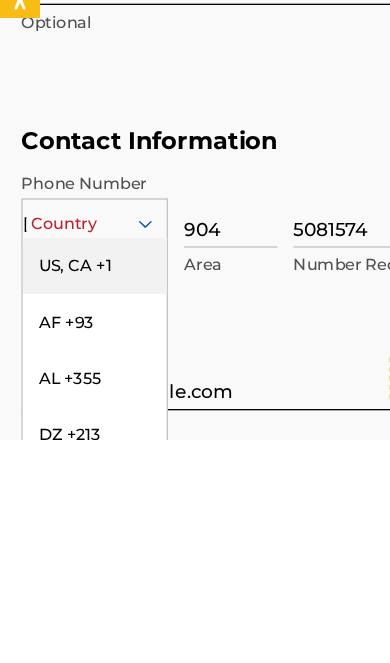 click on "US, CA +1" at bounding box center [71, 533] 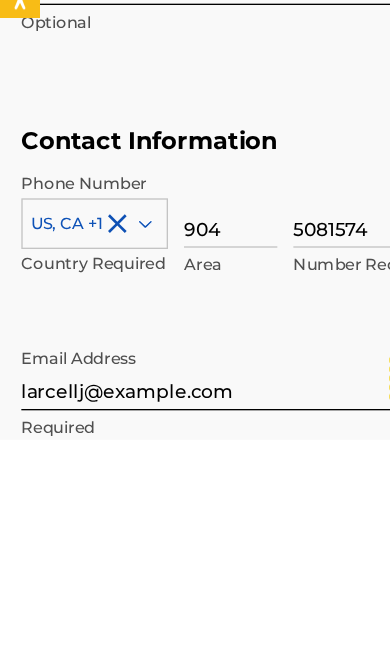 scroll, scrollTop: 1428, scrollLeft: 0, axis: vertical 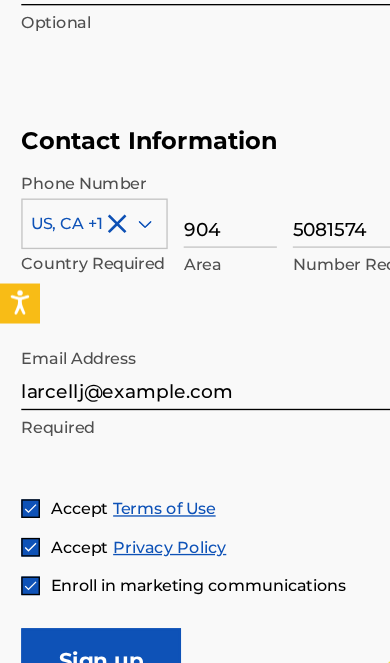 click on "Sign up" at bounding box center (76, 601) 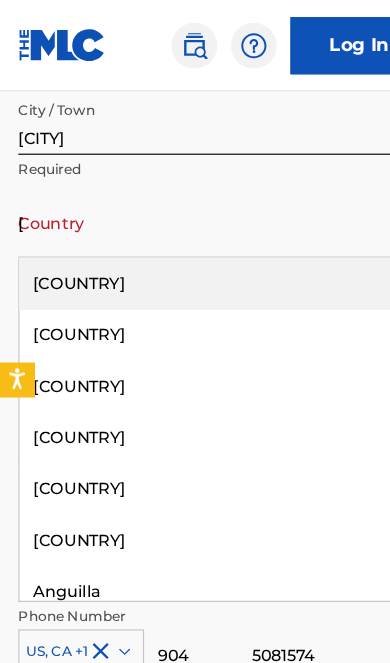click on "[COUNTRY]" at bounding box center [195, 247] 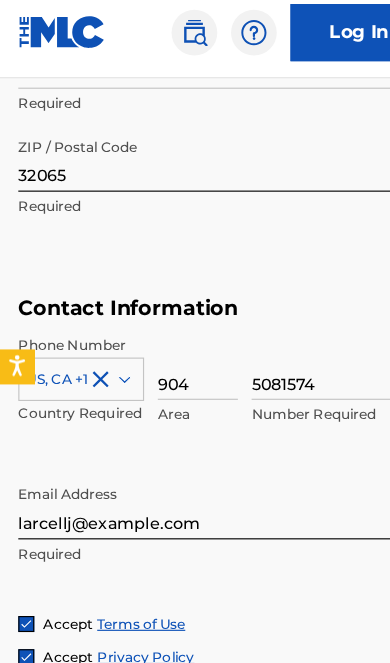 scroll, scrollTop: 1502, scrollLeft: 0, axis: vertical 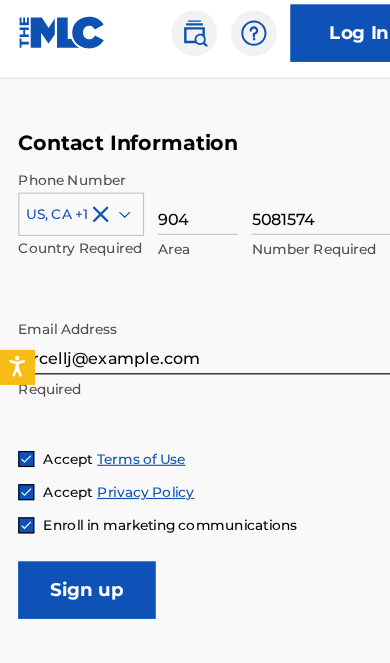 click on "Sign up" at bounding box center (76, 527) 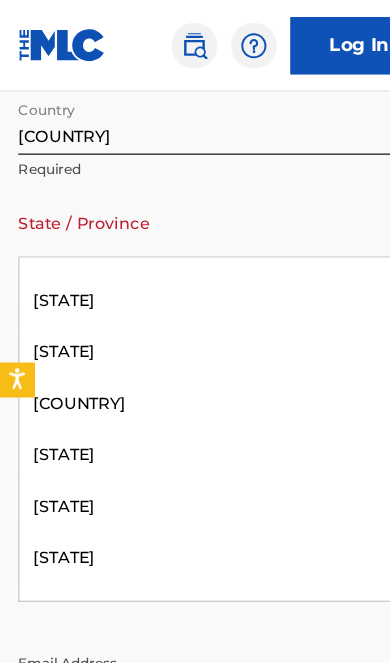 scroll, scrollTop: 445, scrollLeft: 0, axis: vertical 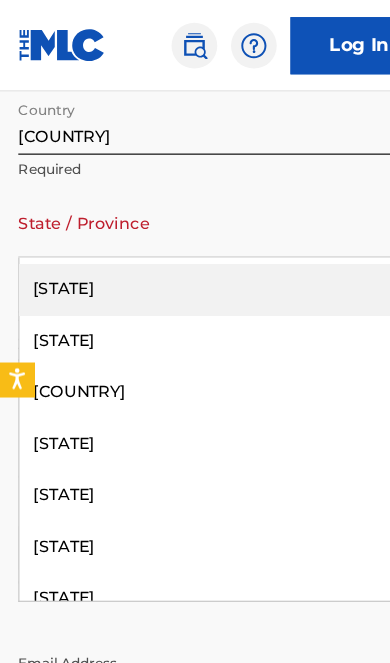 click on "[STATE]" at bounding box center [195, 252] 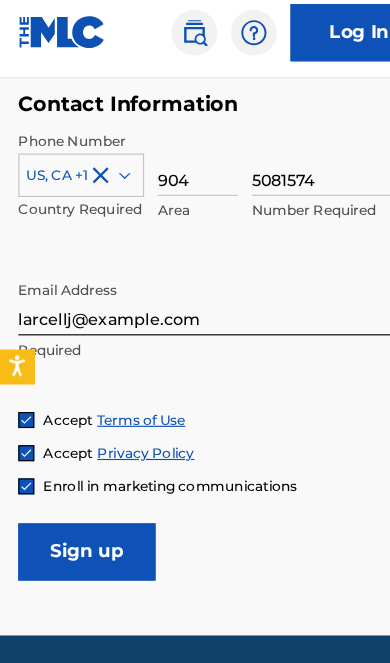 scroll, scrollTop: 1566, scrollLeft: 0, axis: vertical 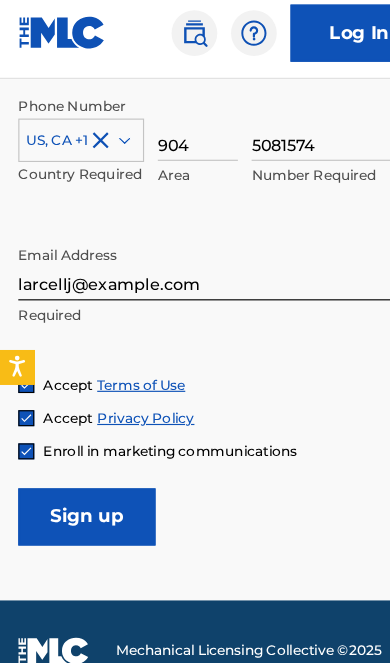 click on "Sign up" at bounding box center (76, 463) 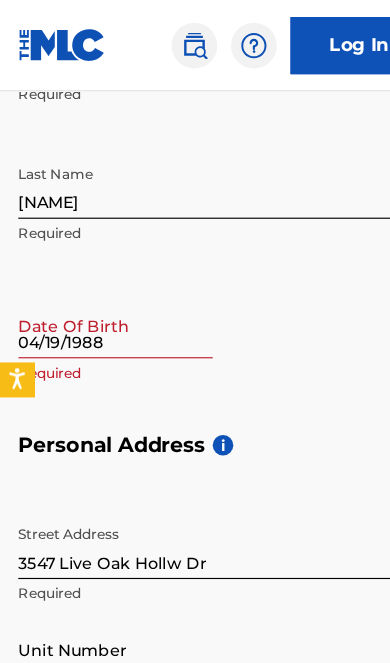 scroll, scrollTop: 580, scrollLeft: 0, axis: vertical 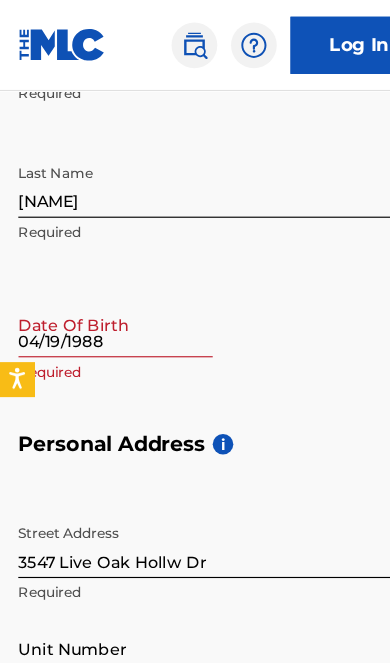 click on "04/19/1988" at bounding box center [101, 284] 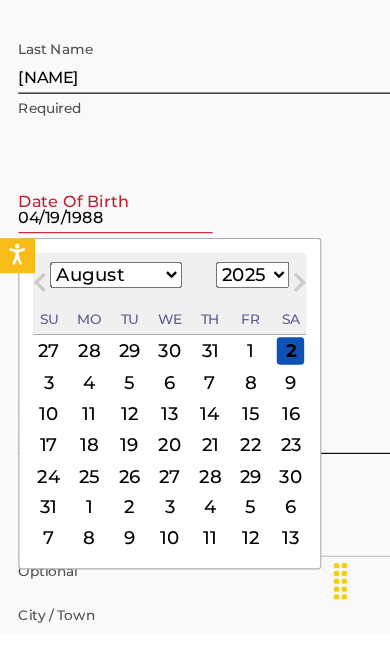 click on "January February March April May June July August September October November December" at bounding box center [101, 349] 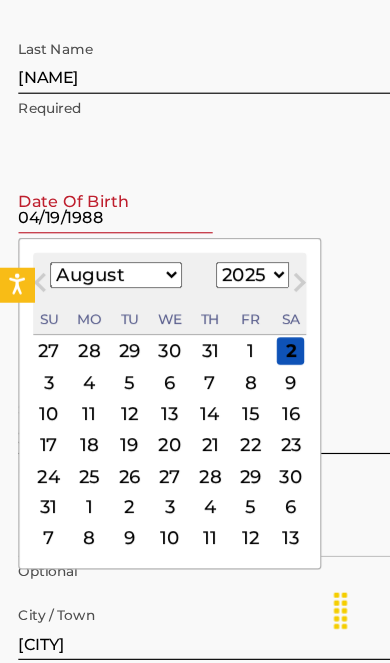 click on "January February March April May June July August September October November December" at bounding box center (101, 323) 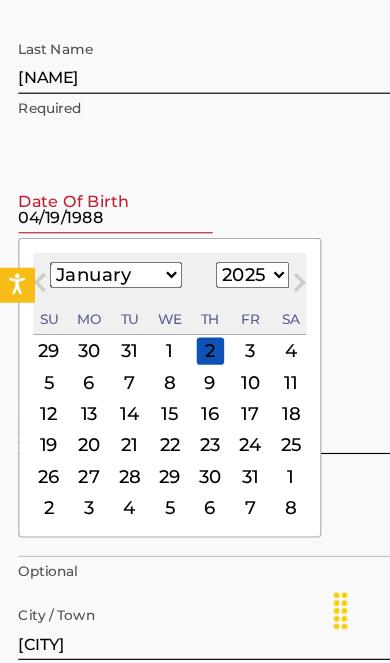 click on "January February March April May June July August September October November December" at bounding box center [101, 323] 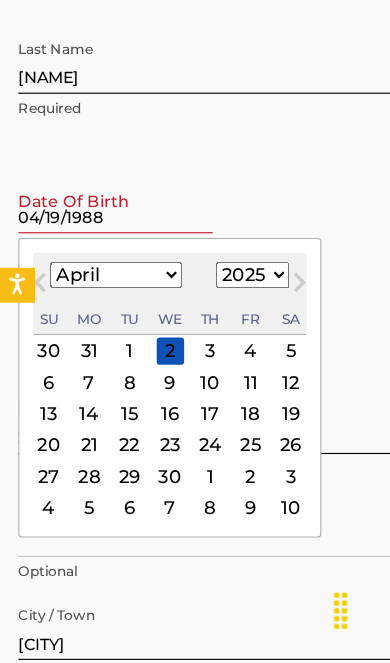 click on "19" at bounding box center (254, 445) 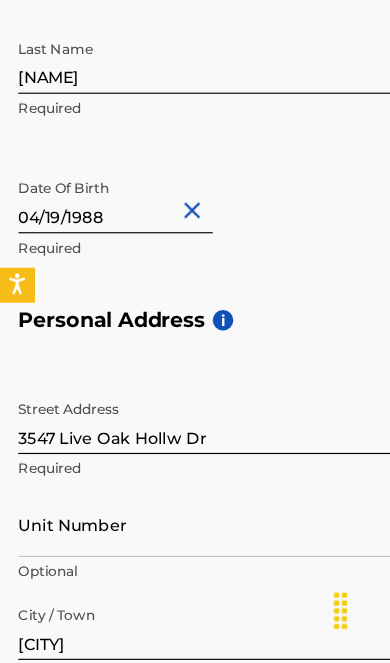 click on "04/19/1988" at bounding box center (101, 258) 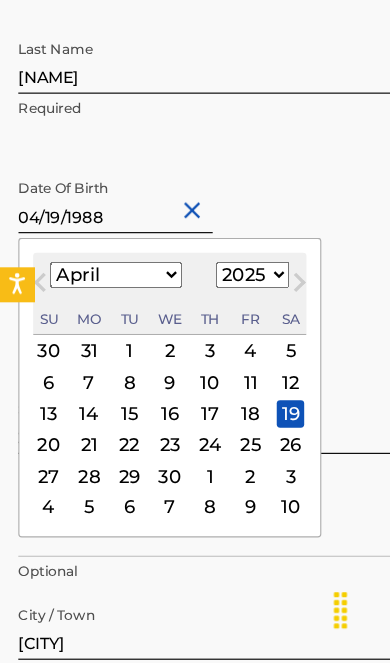 click on "1899 1900 1901 1902 1903 1904 1905 1906 1907 1908 1909 1910 1911 1912 1913 1914 1915 1916 1917 1918 1919 1920 1921 1922 1923 1924 1925 1926 1927 1928 1929 1930 1931 1932 1933 1934 1935 1936 1937 1938 1939 1940 1941 1942 1943 1944 1945 1946 1947 1948 1949 1950 1951 1952 1953 1954 1955 1956 1957 1958 1959 1960 1961 1962 1963 1964 1965 1966 1967 1968 1969 1970 1971 1972 1973 1974 1975 1976 1977 1978 1979 1980 1981 1982 1983 1984 1985 1986 1987 1988 1989 1990 1991 1992 1993 1994 1995 1996 1997 1998 1999 2000 2001 2002 2003 2004 2005 2006 2007 2008 2009 2010 2011 2012 2013 2014 2015 2016 2017 2018 2019 2020 2021 2022 2023 2024 2025 2026 2027 2028 2029 2030 2031 2032 2033 2034 2035 2036 2037 2038 2039 2040 2041 2042 2043 2044 2045 2046 2047 2048 2049 2050 2051 2052 2053 2054 2055 2056 2057 2058 2059 2060 2061 2062 2063 2064 2065 2066 2067 2068 2069 2070 2071 2072 2073 2074 2075 2076 2077 2078 2079 2080 2081 2082 2083 2084 2085 2086 2087 2088 2089 2090 2091 2092 2093 2094 2095 2096 2097 2098 2099 2100" at bounding box center [221, 323] 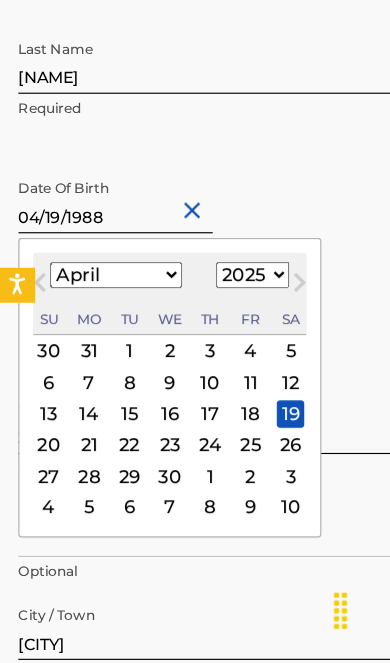 click on "1899 1900 1901 1902 1903 1904 1905 1906 1907 1908 1909 1910 1911 1912 1913 1914 1915 1916 1917 1918 1919 1920 1921 1922 1923 1924 1925 1926 1927 1928 1929 1930 1931 1932 1933 1934 1935 1936 1937 1938 1939 1940 1941 1942 1943 1944 1945 1946 1947 1948 1949 1950 1951 1952 1953 1954 1955 1956 1957 1958 1959 1960 1961 1962 1963 1964 1965 1966 1967 1968 1969 1970 1971 1972 1973 1974 1975 1976 1977 1978 1979 1980 1981 1982 1983 1984 1985 1986 1987 1988 1989 1990 1991 1992 1993 1994 1995 1996 1997 1998 1999 2000 2001 2002 2003 2004 2005 2006 2007 2008 2009 2010 2011 2012 2013 2014 2015 2016 2017 2018 2019 2020 2021 2022 2023 2024 2025 2026 2027 2028 2029 2030 2031 2032 2033 2034 2035 2036 2037 2038 2039 2040 2041 2042 2043 2044 2045 2046 2047 2048 2049 2050 2051 2052 2053 2054 2055 2056 2057 2058 2059 2060 2061 2062 2063 2064 2065 2066 2067 2068 2069 2070 2071 2072 2073 2074 2075 2076 2077 2078 2079 2080 2081 2082 2083 2084 2085 2086 2087 2088 2089 2090 2091 2092 2093 2094 2095 2096 2097 2098 2099 2100" at bounding box center (221, 323) 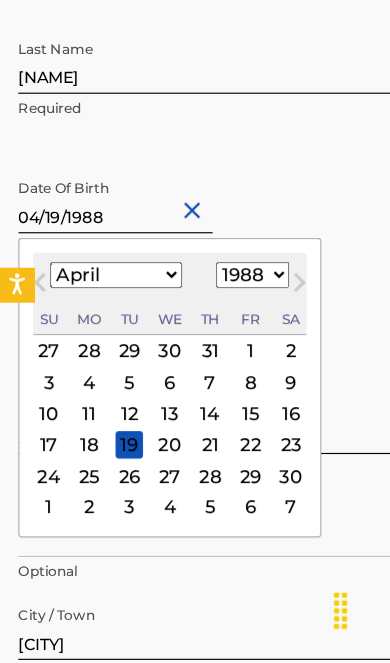 click on "12" at bounding box center (113, 445) 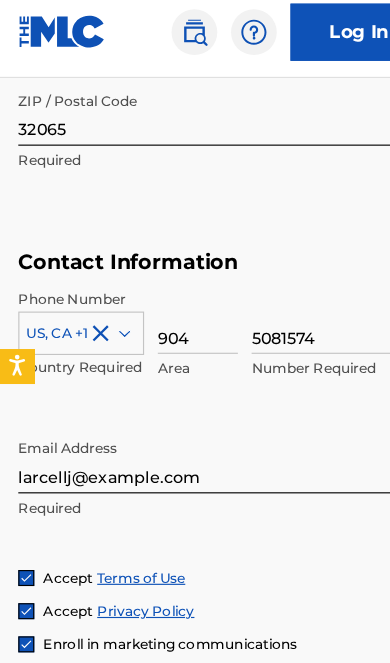 scroll, scrollTop: 1566, scrollLeft: 0, axis: vertical 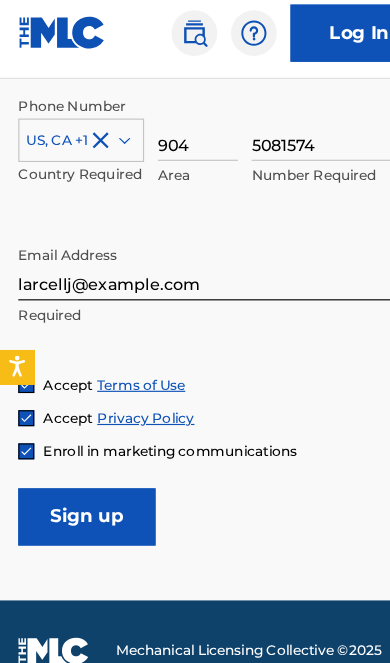click on "Sign up" at bounding box center [76, 463] 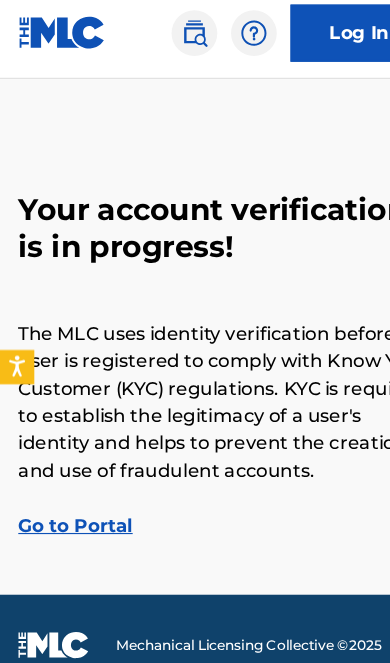 scroll, scrollTop: 0, scrollLeft: 0, axis: both 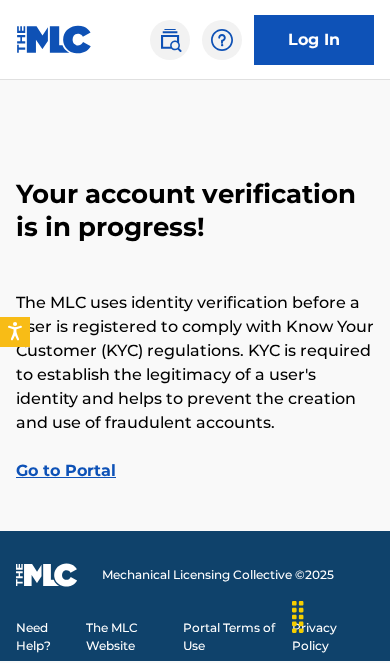 click on "Go to Portal" at bounding box center [66, 470] 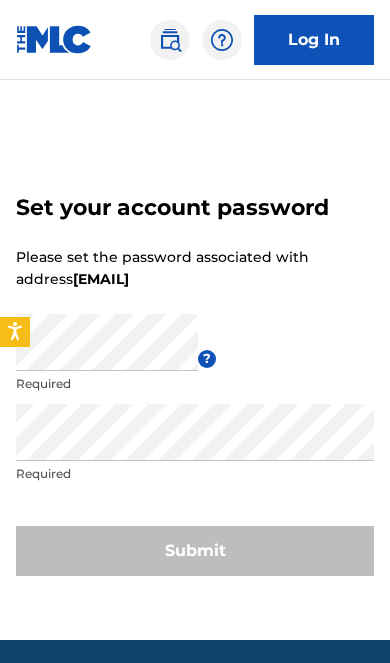 scroll, scrollTop: 0, scrollLeft: 0, axis: both 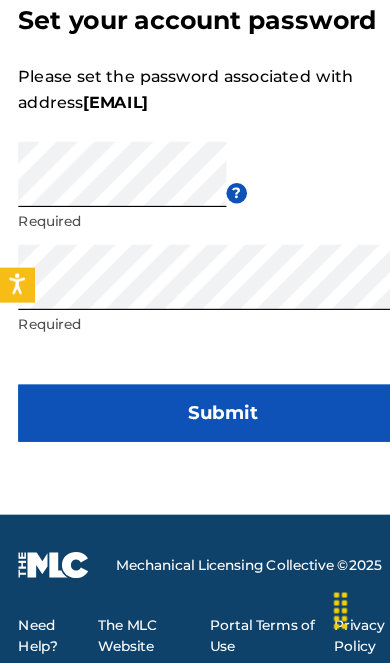 click on "Submit" at bounding box center [195, 444] 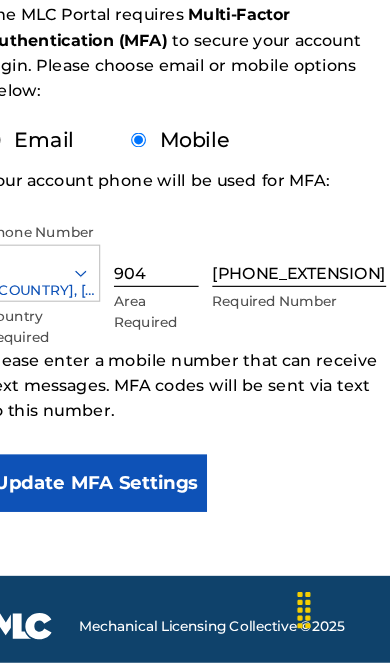scroll, scrollTop: 258, scrollLeft: 0, axis: vertical 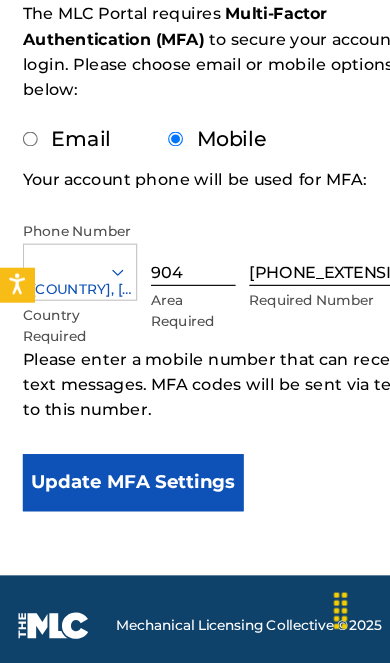 click on "Update MFA Settings" at bounding box center (116, 505) 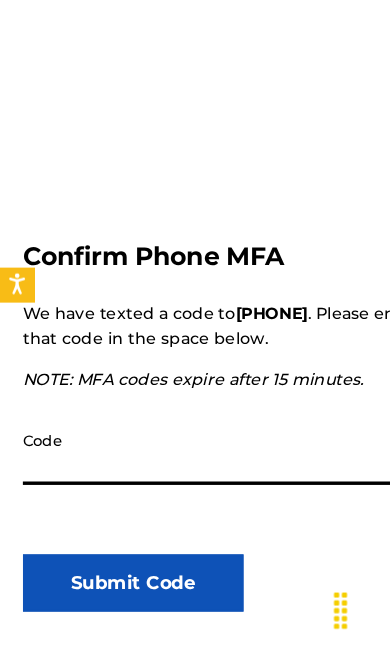click on "Code" at bounding box center [196, 478] 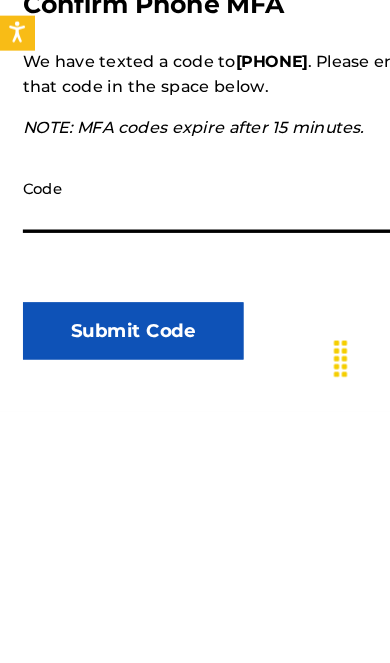 click on "Code" at bounding box center [196, 478] 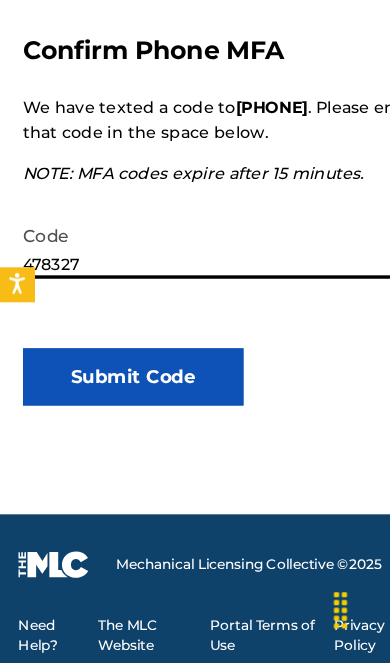 type on "478327" 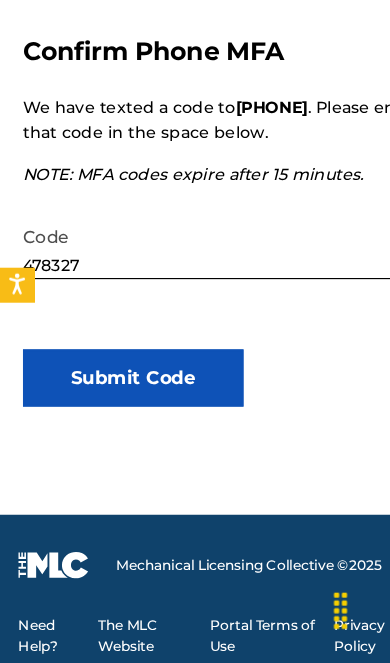 click on "Submit Code" at bounding box center (116, 413) 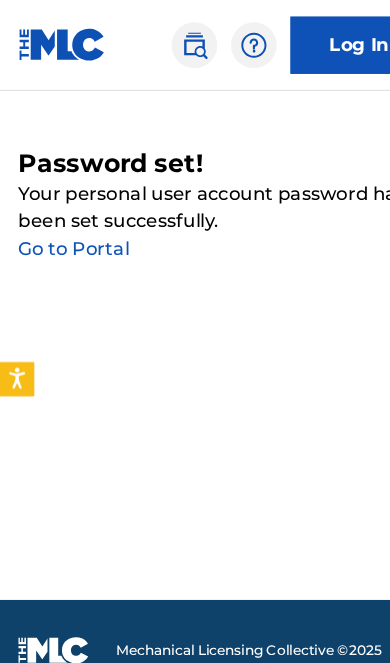 scroll, scrollTop: 0, scrollLeft: 0, axis: both 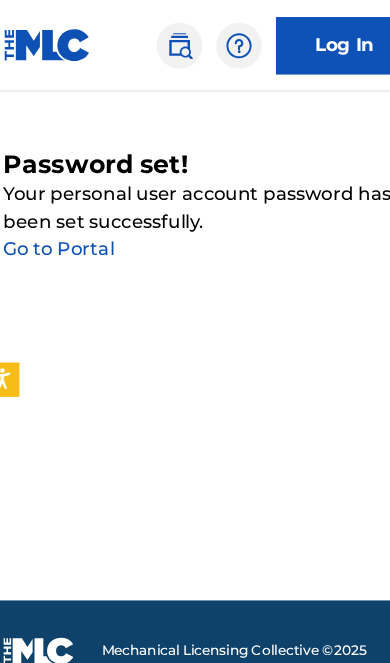 click on "Go to Portal" at bounding box center [64, 217] 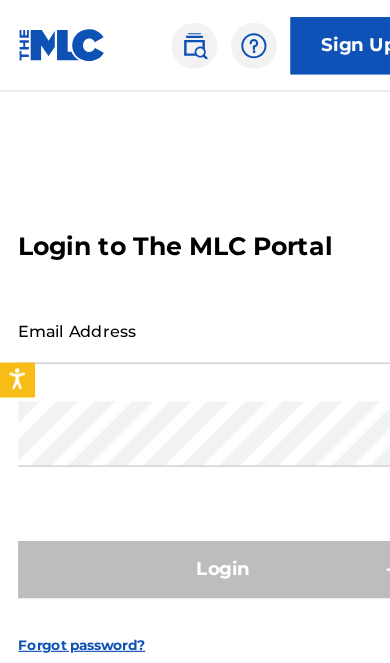 click on "Email Address" at bounding box center (185, 289) 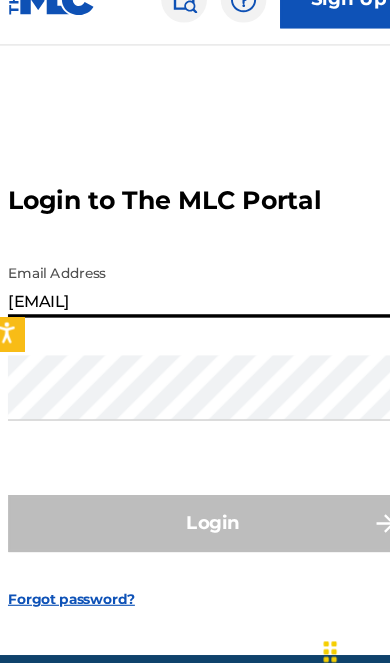 type on "[EMAIL]" 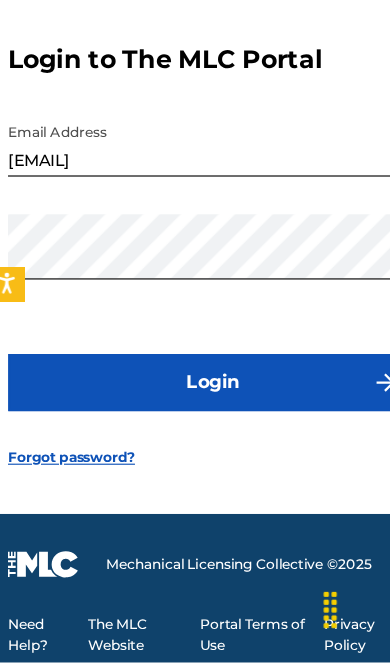 scroll, scrollTop: 145, scrollLeft: 0, axis: vertical 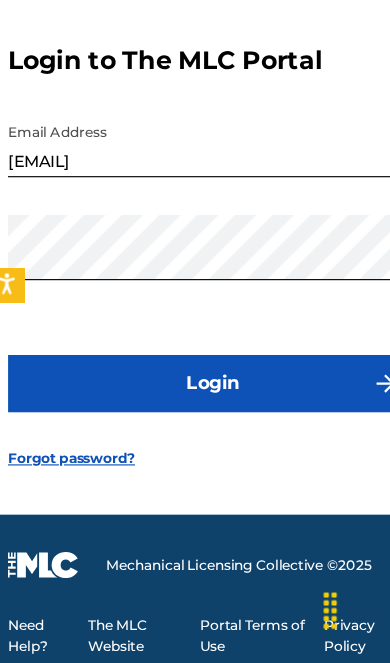 click on "Login" at bounding box center (195, 418) 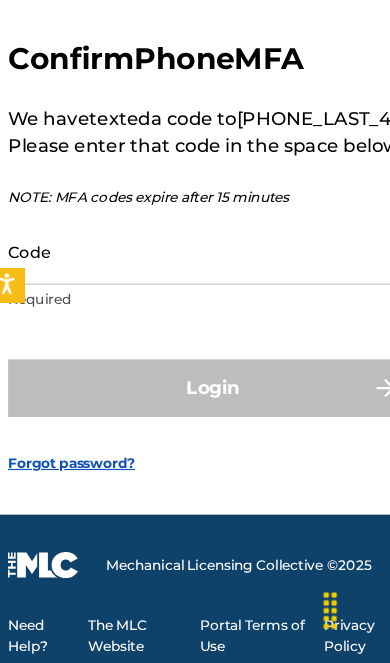 click on "Code" at bounding box center (185, 303) 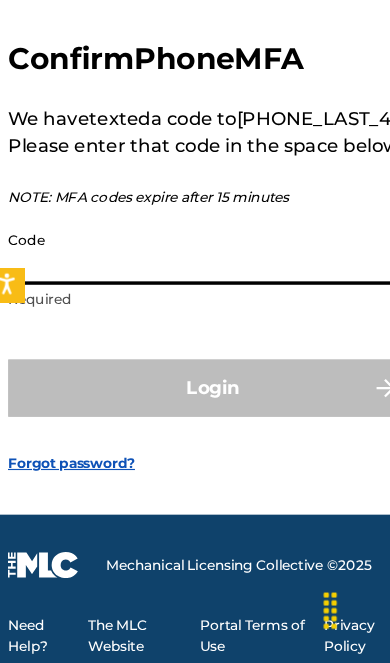 scroll, scrollTop: 144, scrollLeft: 0, axis: vertical 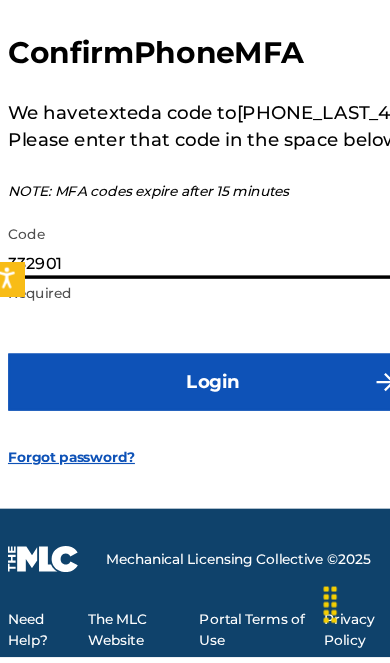 type on "332901" 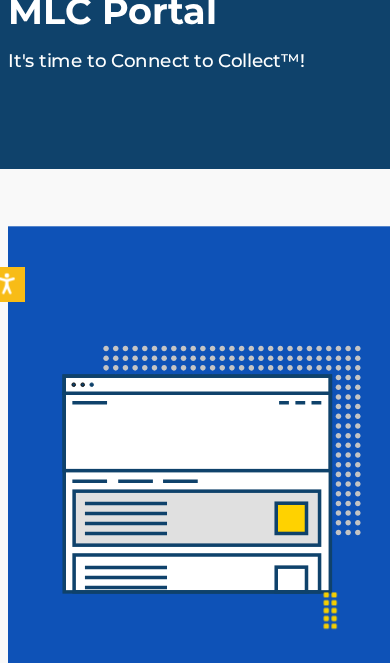 scroll, scrollTop: 0, scrollLeft: 0, axis: both 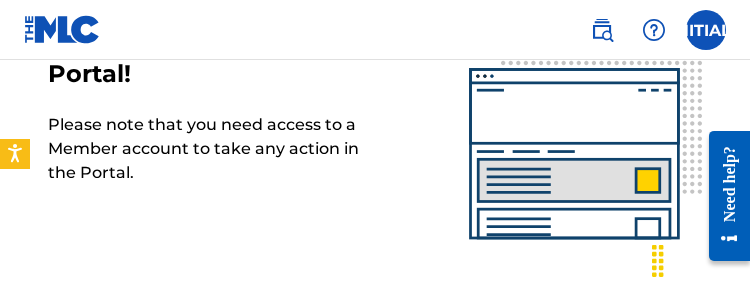 click on "Next" at bounding box center [627, 350] 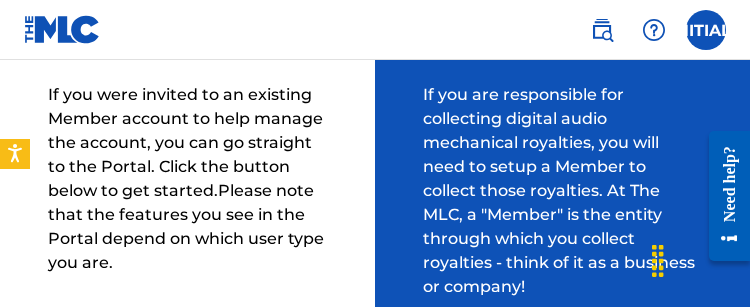 click on "Create a Member" at bounding box center [510, 348] 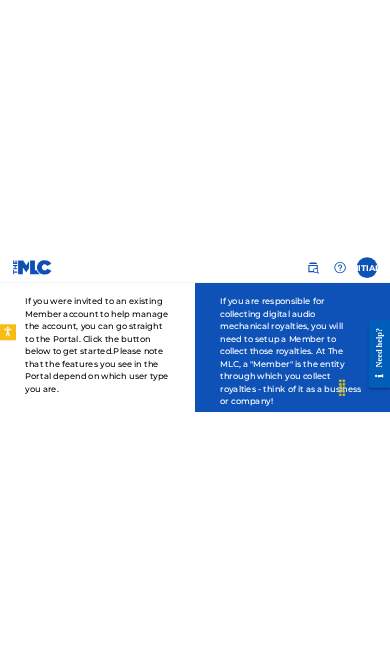 scroll, scrollTop: 0, scrollLeft: 0, axis: both 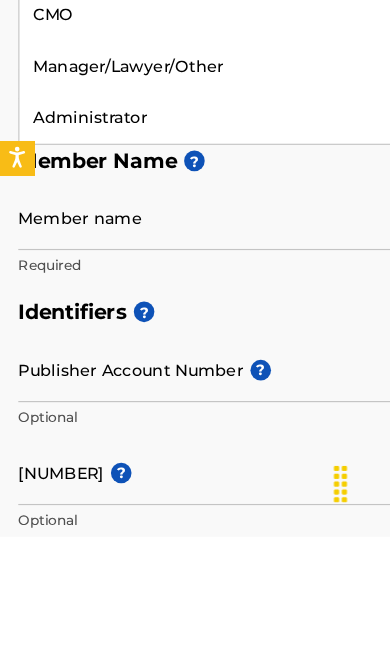 click on "Member name" at bounding box center (185, 383) 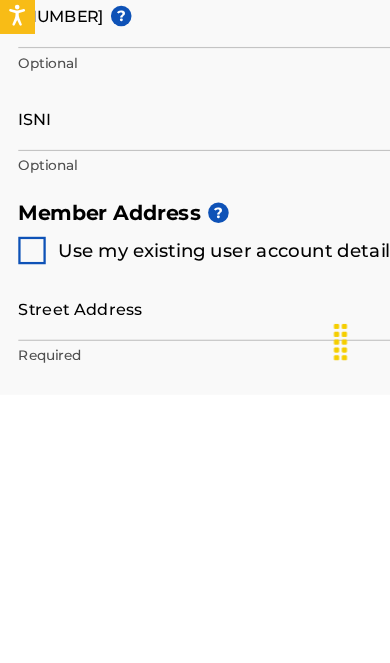 scroll, scrollTop: 755, scrollLeft: 0, axis: vertical 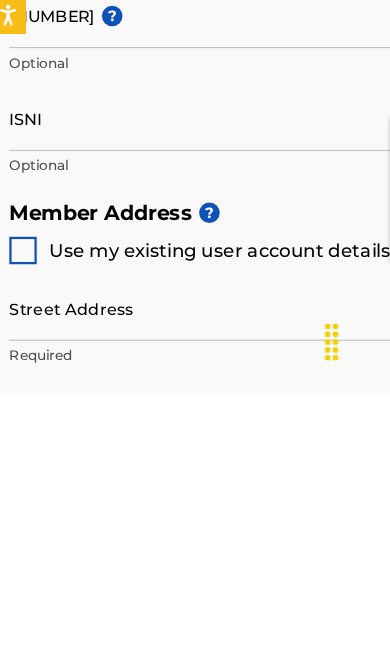 type on "Andronicus Jamison" 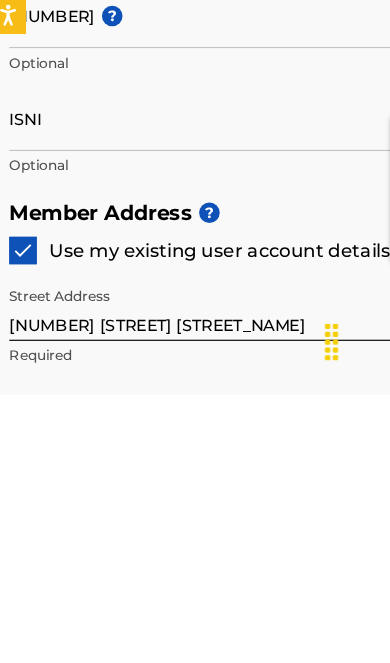 scroll, scrollTop: 1062, scrollLeft: 0, axis: vertical 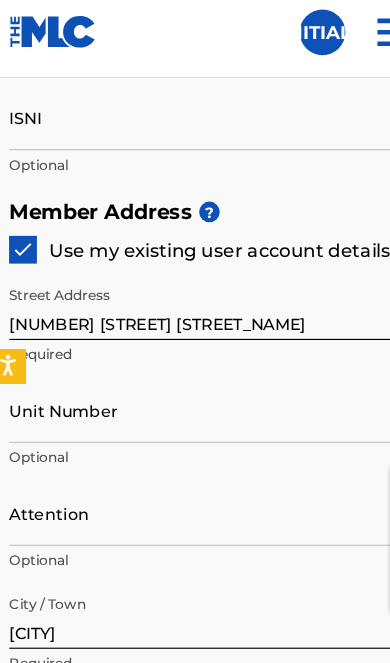 click at bounding box center [28, 230] 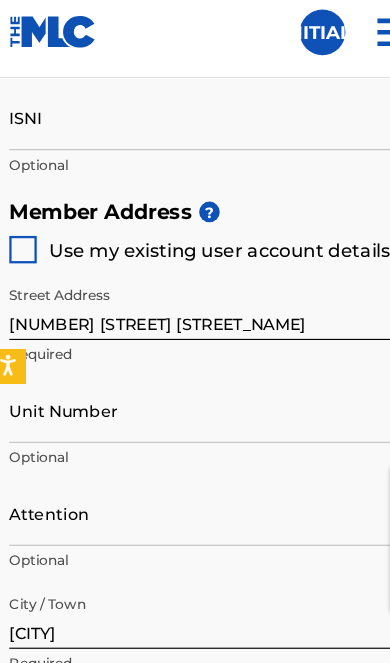 click at bounding box center (28, 230) 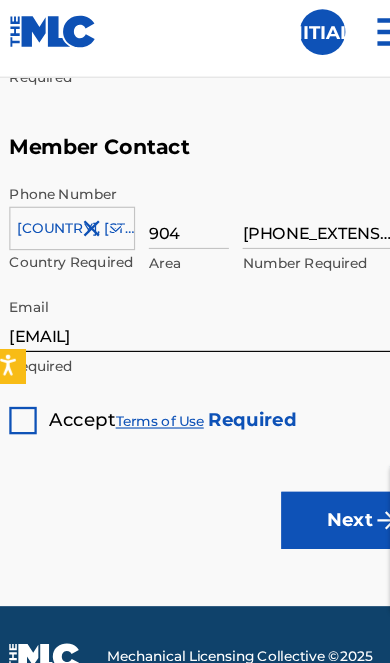 scroll, scrollTop: 1850, scrollLeft: 0, axis: vertical 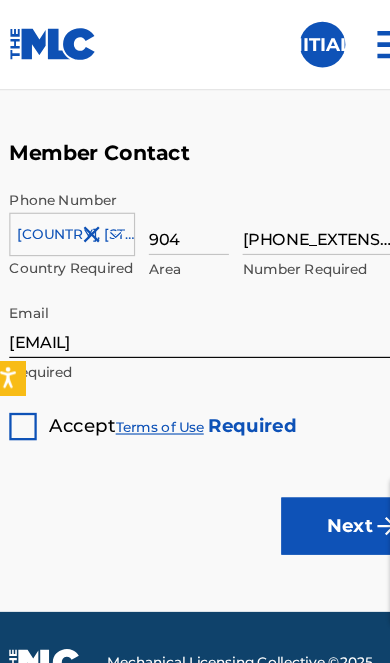 click at bounding box center [28, 374] 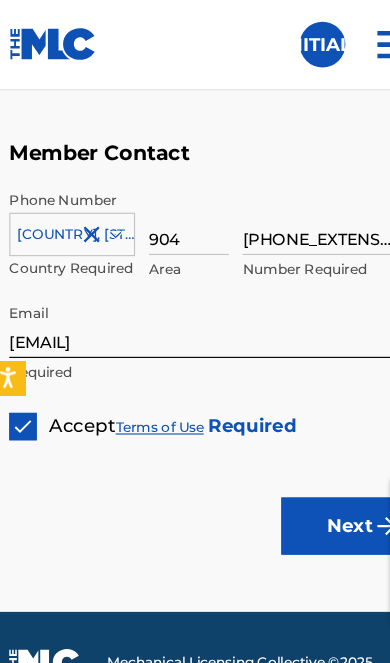 click on "Next" at bounding box center (314, 461) 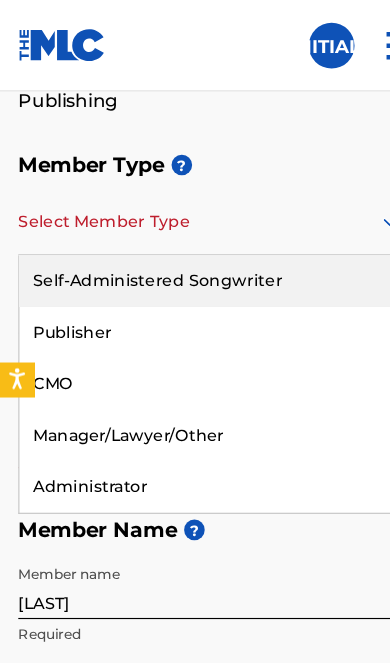 click on "Self-Administered Songwriter" at bounding box center (185, 245) 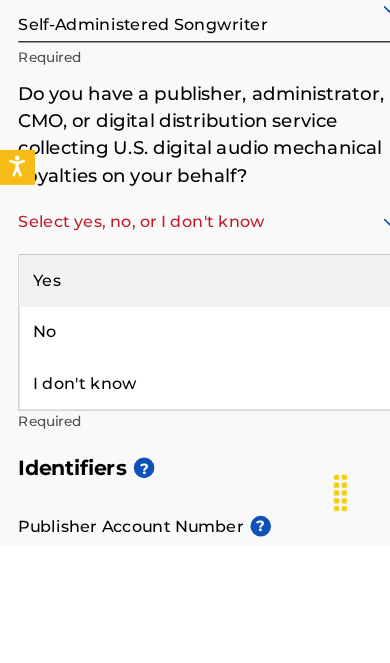click on "I don't know" at bounding box center (185, 521) 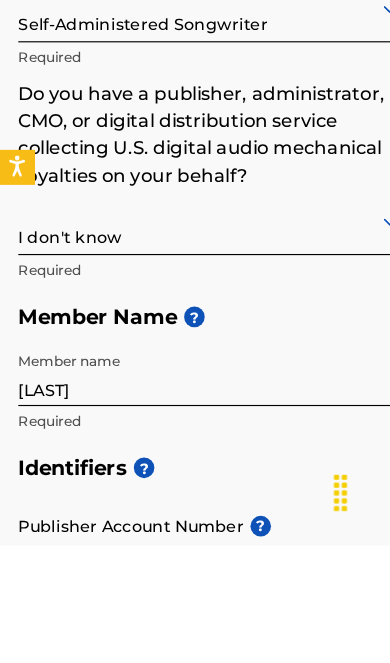scroll, scrollTop: 526, scrollLeft: 0, axis: vertical 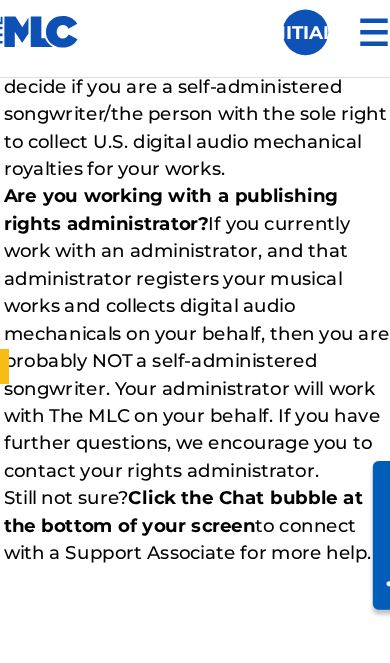 click on "Done" at bounding box center [106, 623] 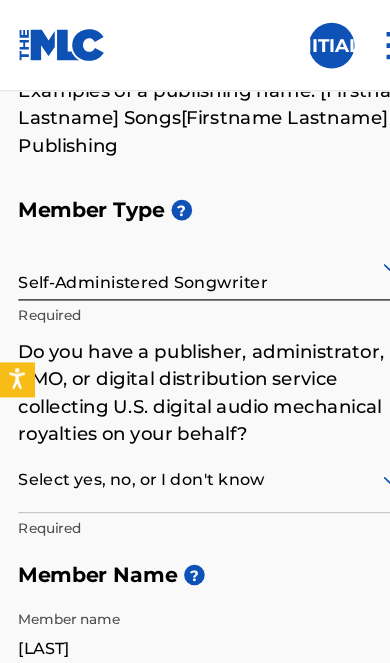 scroll, scrollTop: 260, scrollLeft: 0, axis: vertical 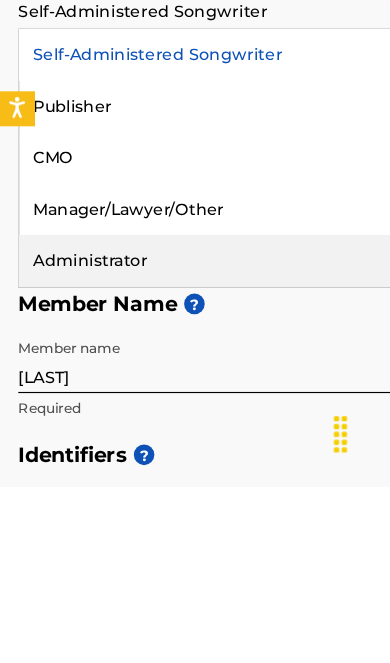 click on "Administrator" at bounding box center [185, 465] 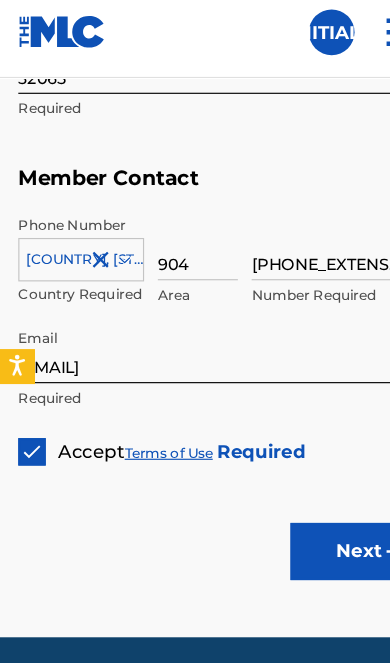 scroll, scrollTop: 1664, scrollLeft: 0, axis: vertical 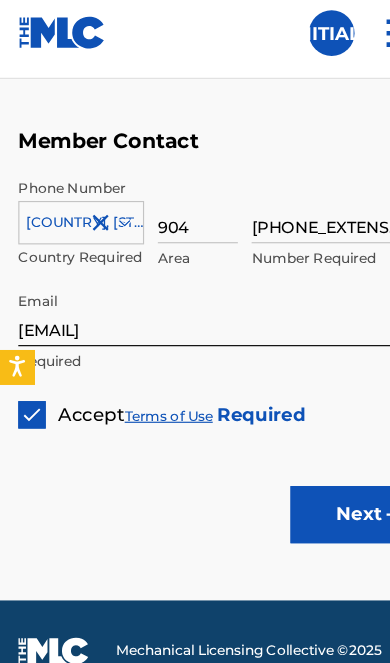 click on "Next" at bounding box center (314, 461) 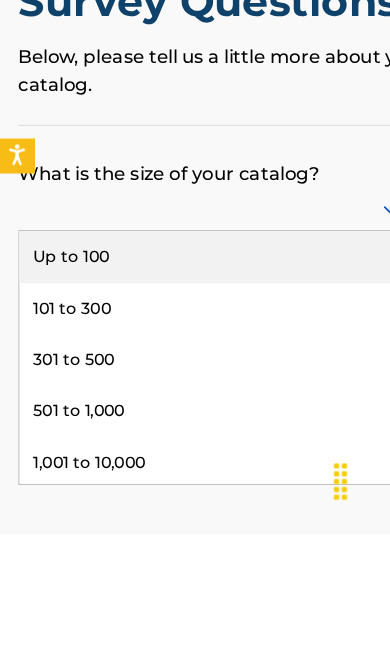 scroll, scrollTop: 0, scrollLeft: 0, axis: both 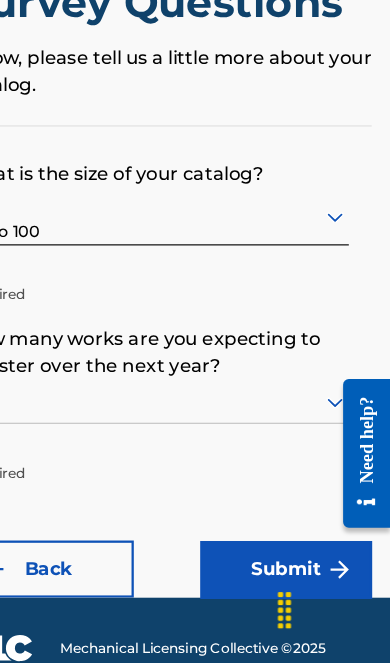 click at bounding box center [353, 441] 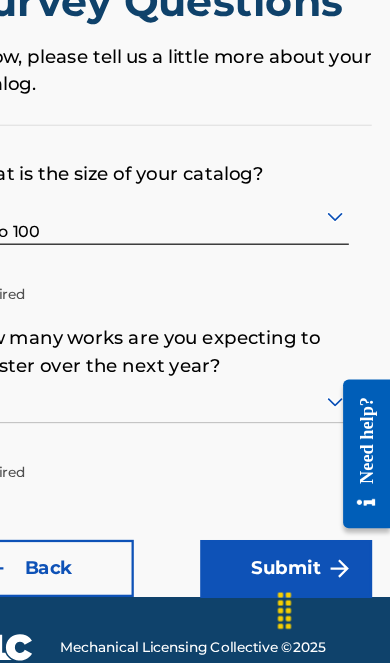 scroll, scrollTop: 112, scrollLeft: 0, axis: vertical 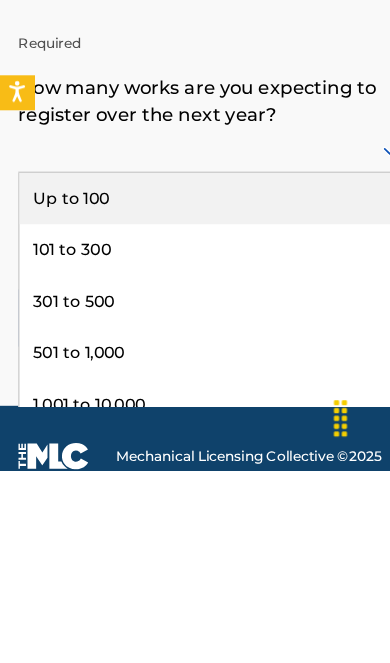 click on "Up to 100" at bounding box center [185, 424] 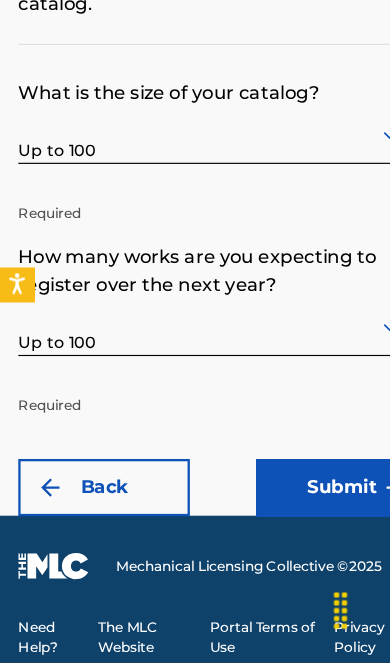 scroll, scrollTop: 185, scrollLeft: 0, axis: vertical 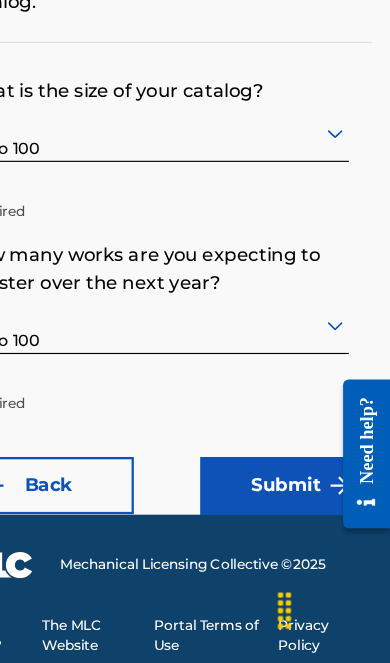click on "Submit" at bounding box center [299, 508] 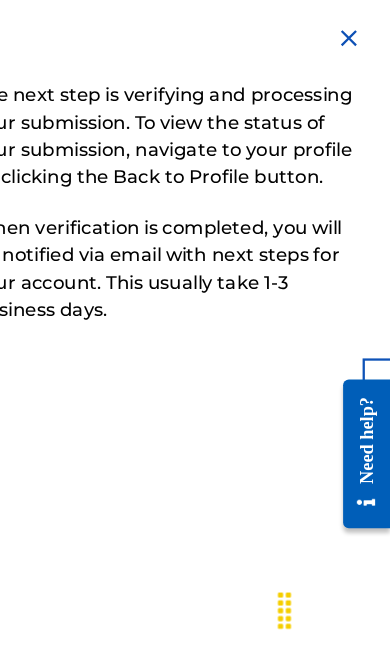 scroll, scrollTop: 0, scrollLeft: 0, axis: both 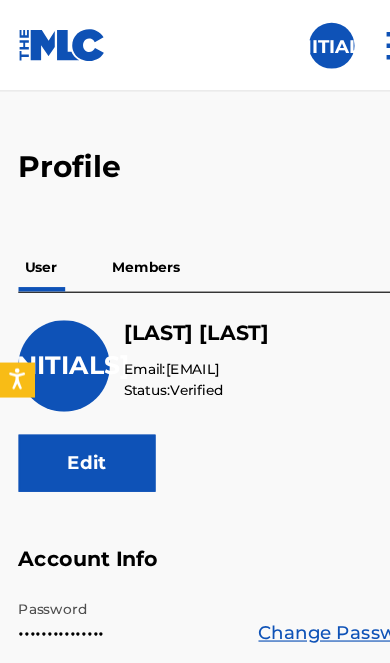click at bounding box center (290, 40) 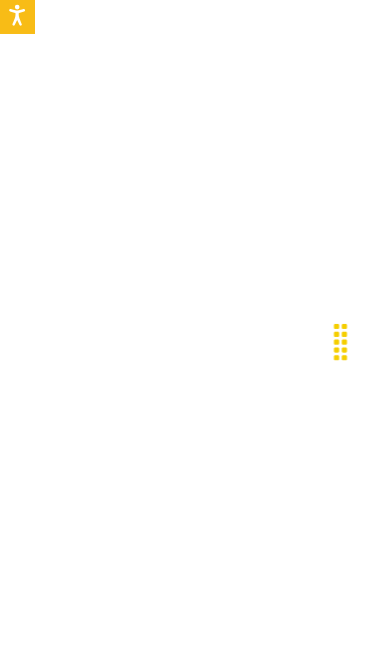 scroll, scrollTop: 262, scrollLeft: 0, axis: vertical 